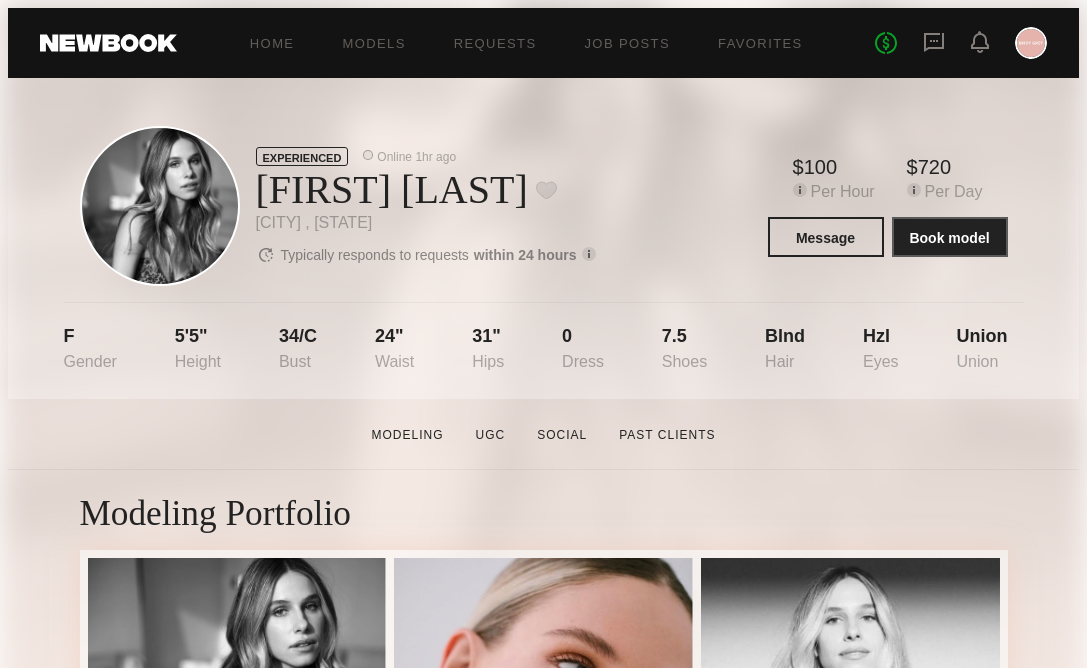 scroll, scrollTop: 0, scrollLeft: 0, axis: both 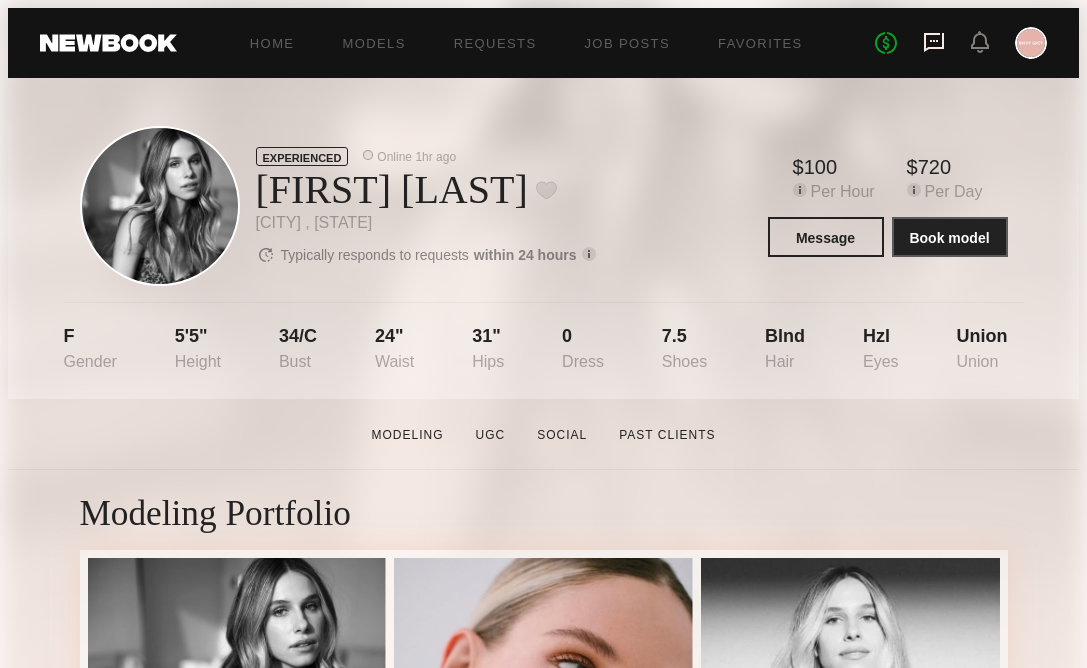 click 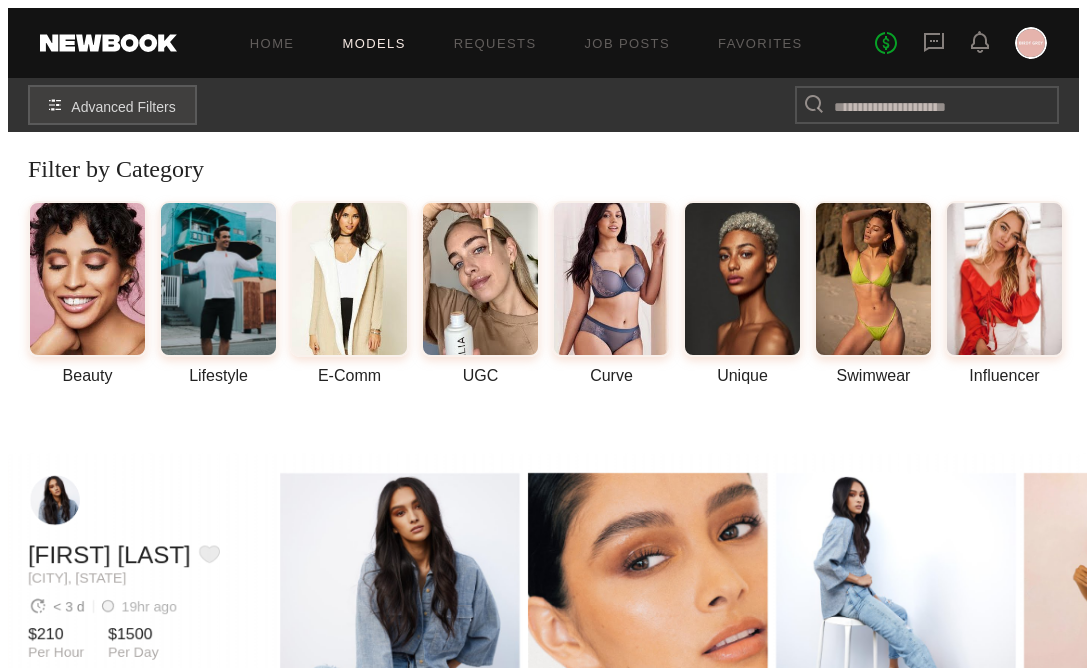 scroll, scrollTop: 0, scrollLeft: 0, axis: both 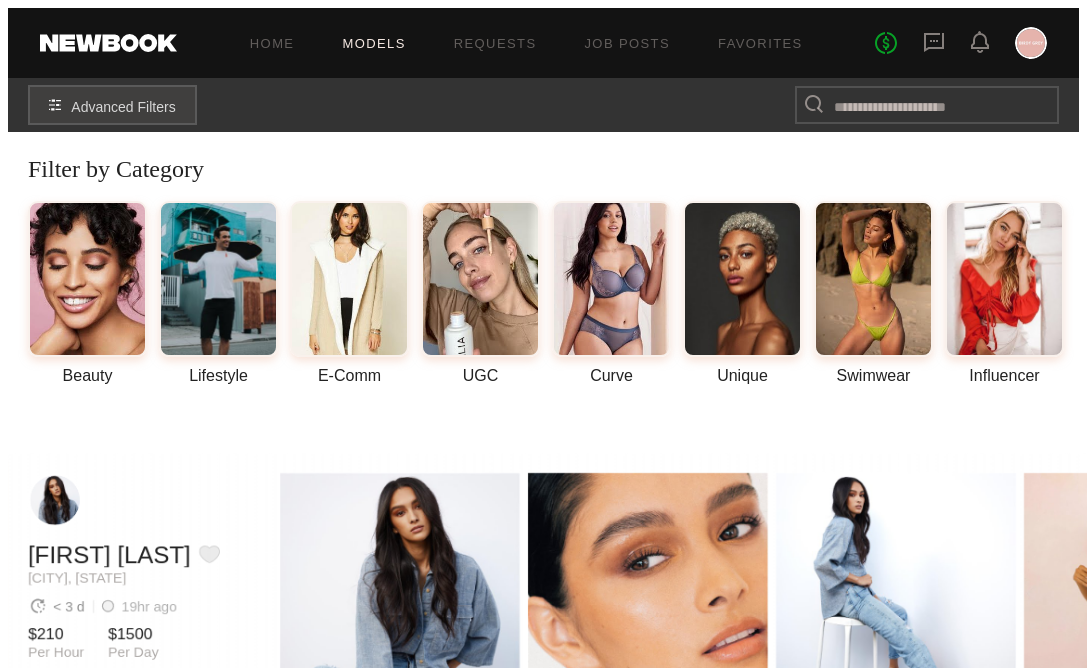 click on "No fees up to $5,000" 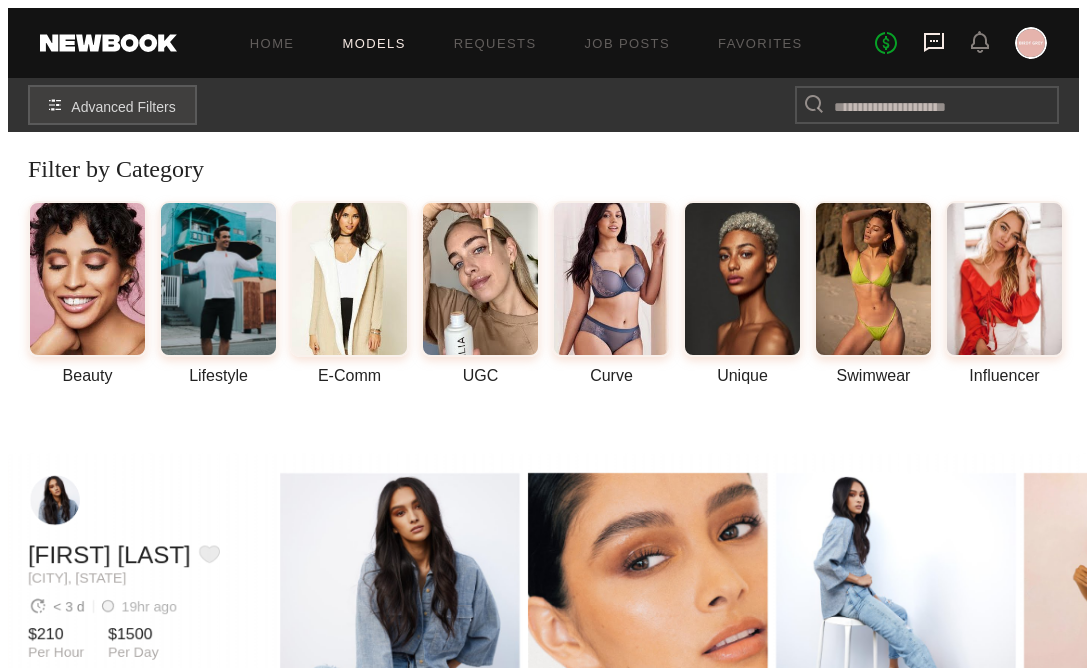 click 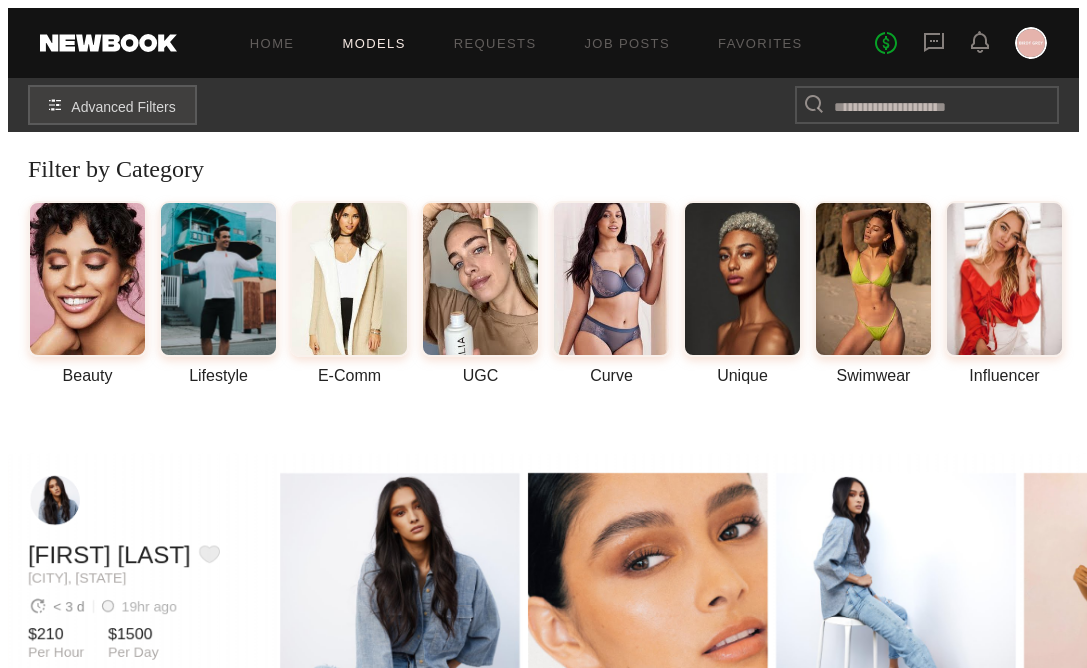click 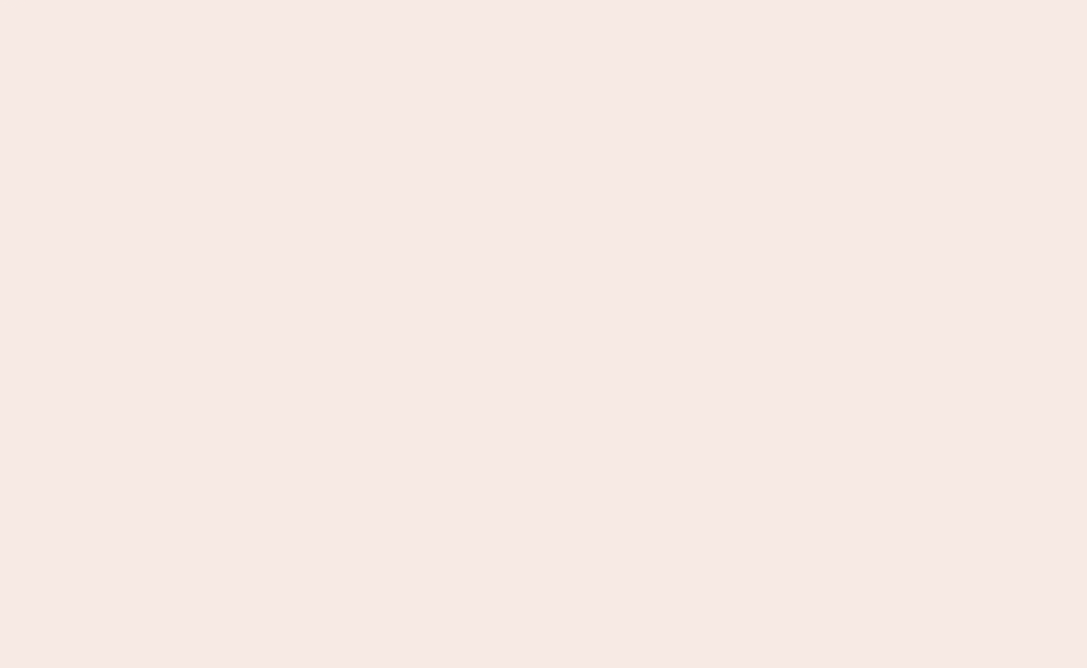 scroll, scrollTop: 0, scrollLeft: 0, axis: both 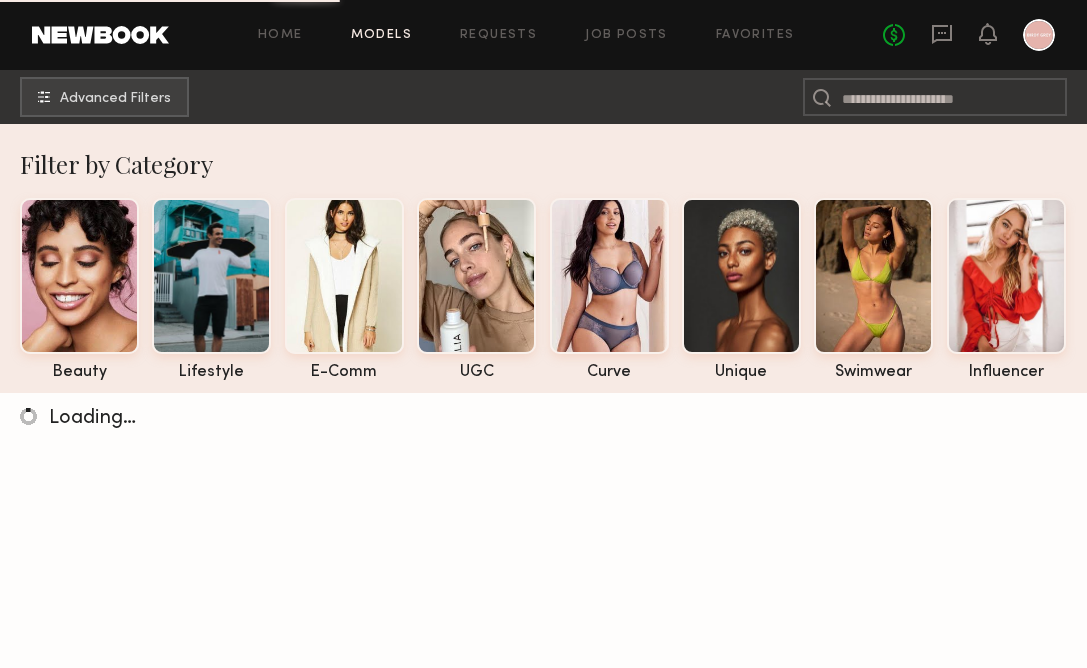 click on "No fees up to $5,000" 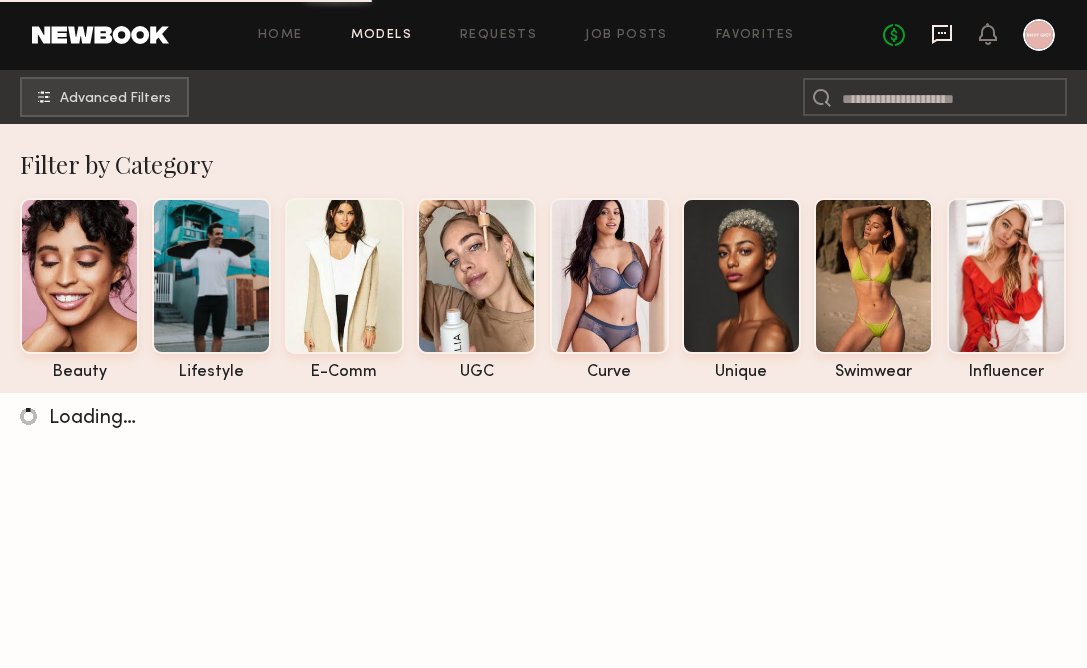click 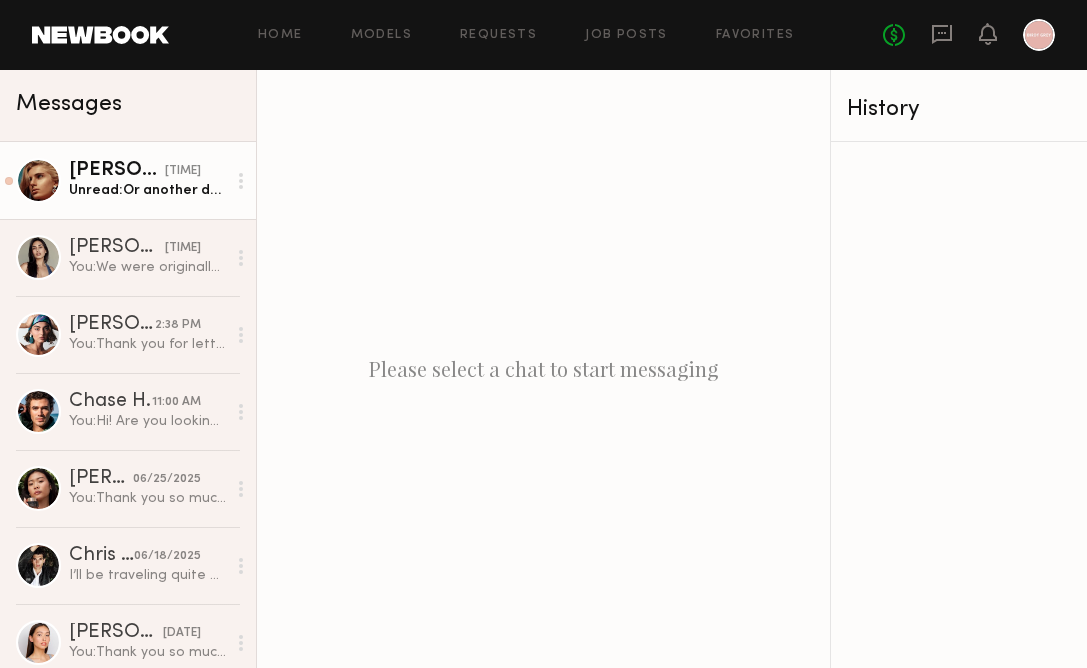 click on "Unread: Or another day I am available, but on the morning of the [DATE] I fly out and have to be home by 10 am, otherwise what, and it is too early for you if we are shooting at 8am for example (that works for me)" 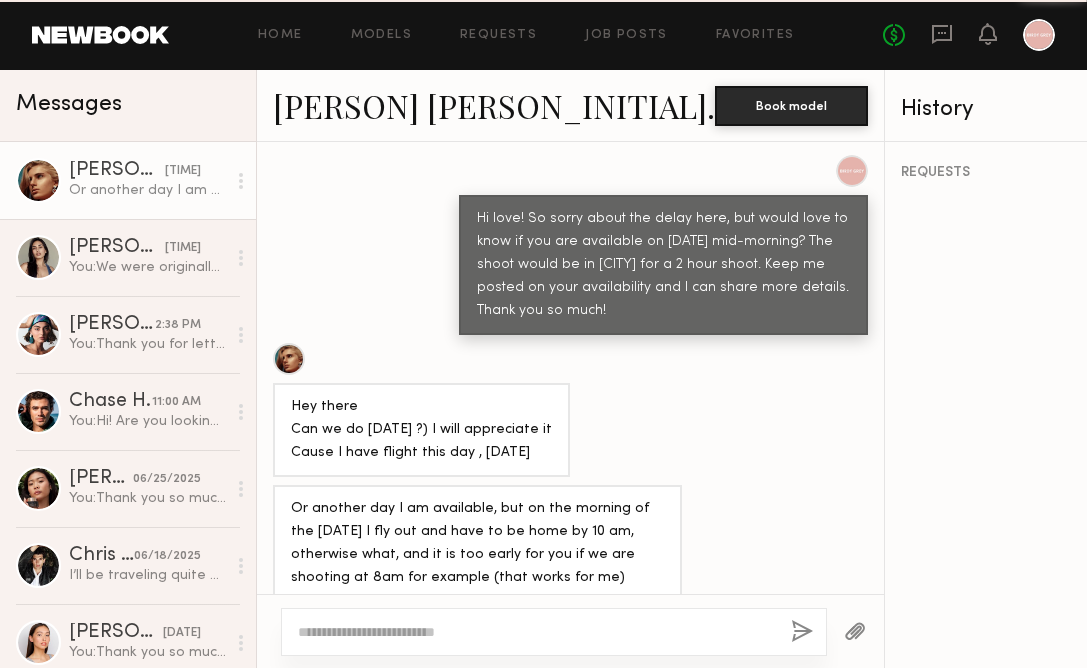 scroll, scrollTop: 1356, scrollLeft: 0, axis: vertical 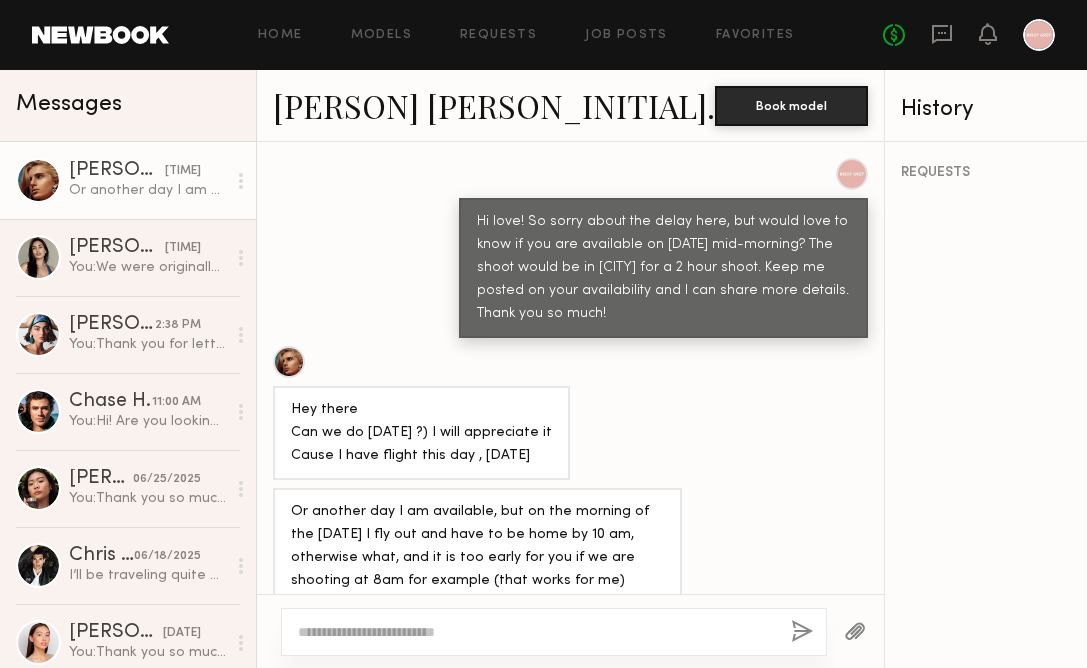 click 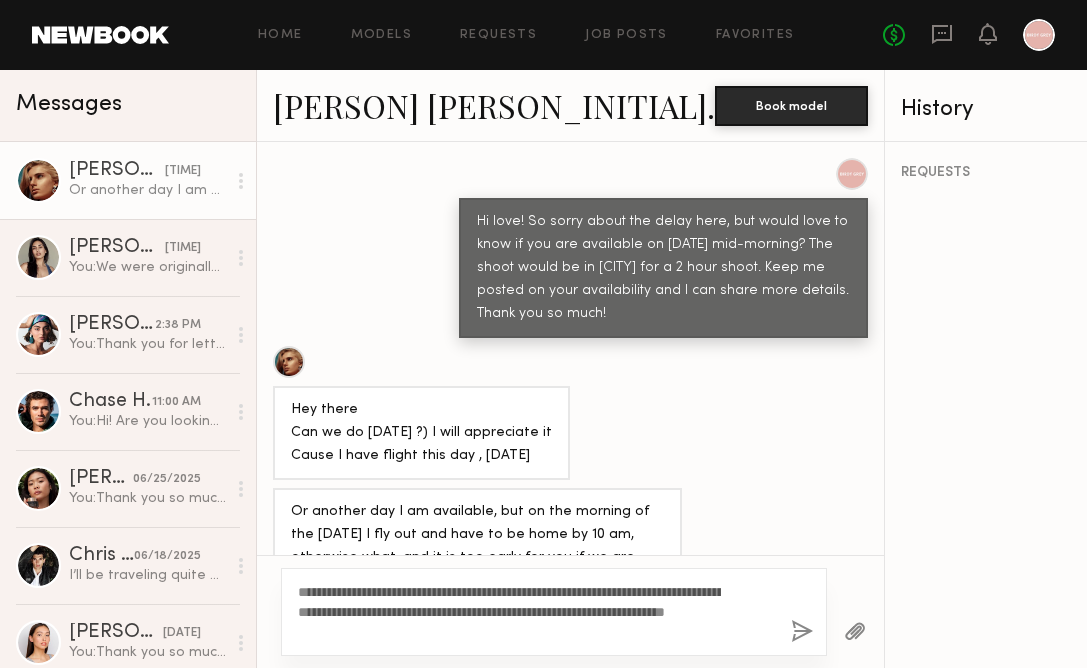 type on "**********" 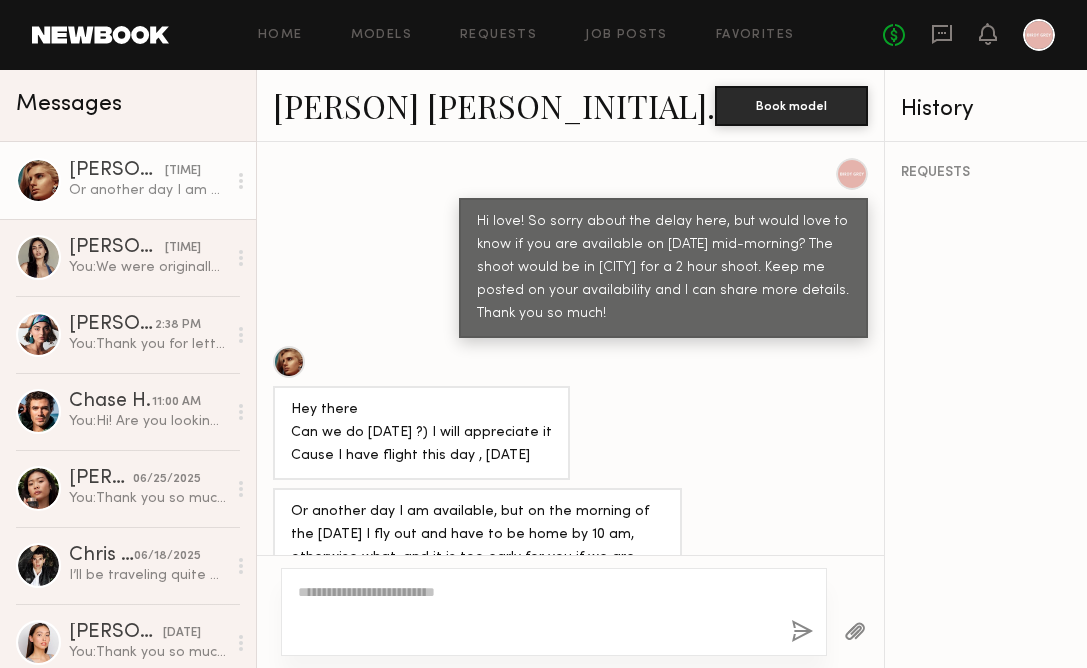 scroll, scrollTop: 1610, scrollLeft: 0, axis: vertical 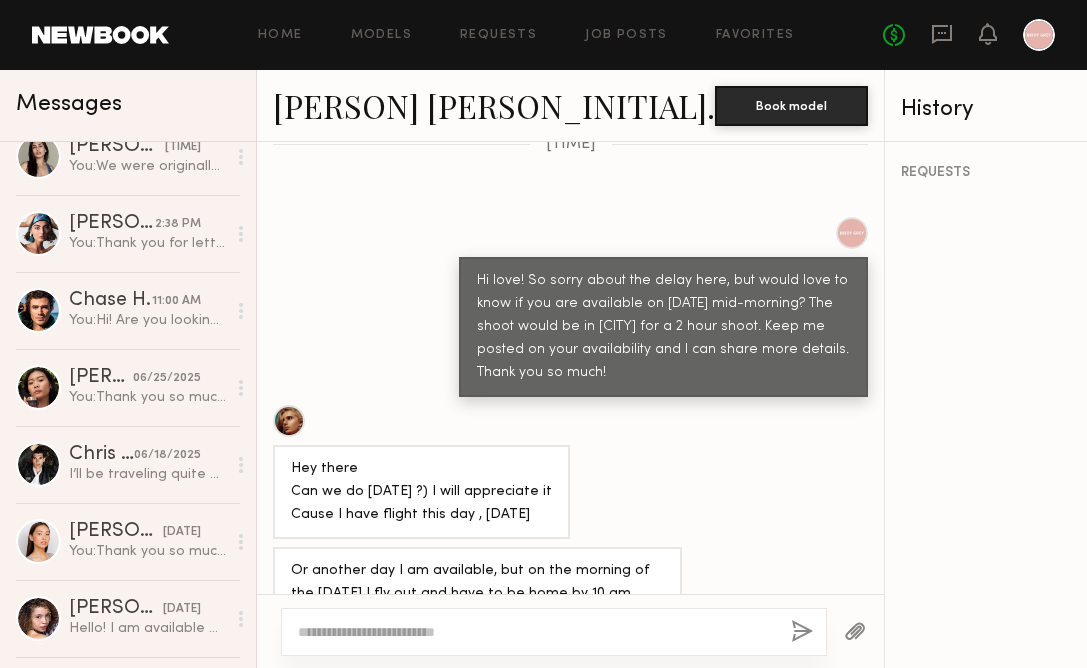 drag, startPoint x: 426, startPoint y: 252, endPoint x: 558, endPoint y: 359, distance: 169.92056 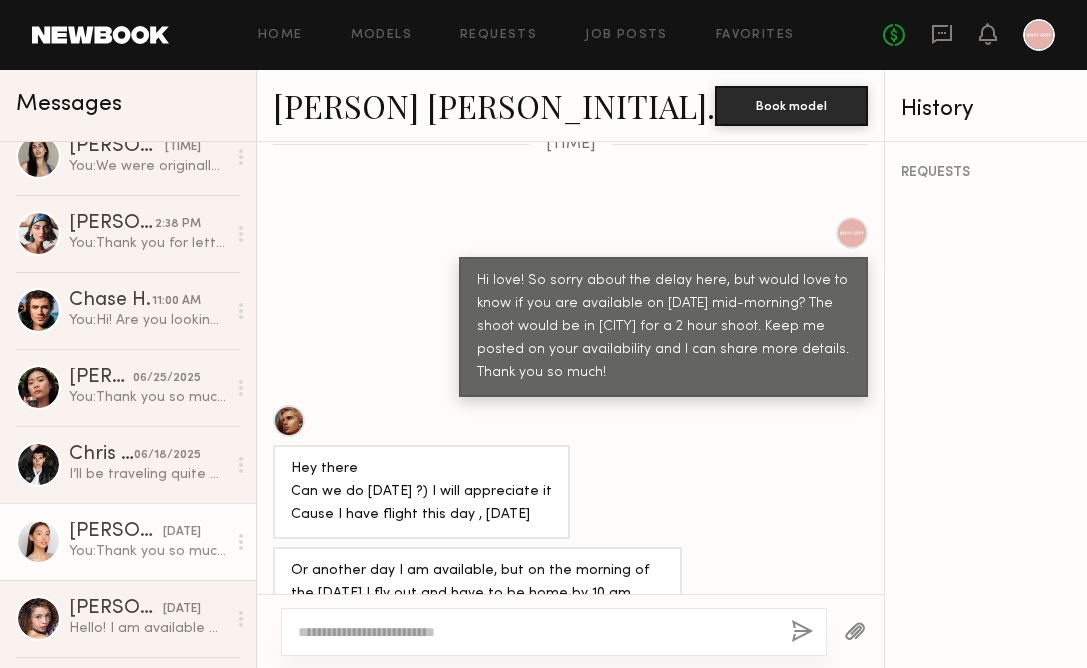 click on "You: Thank you so much love! Will keep you posted once I know more this week!" 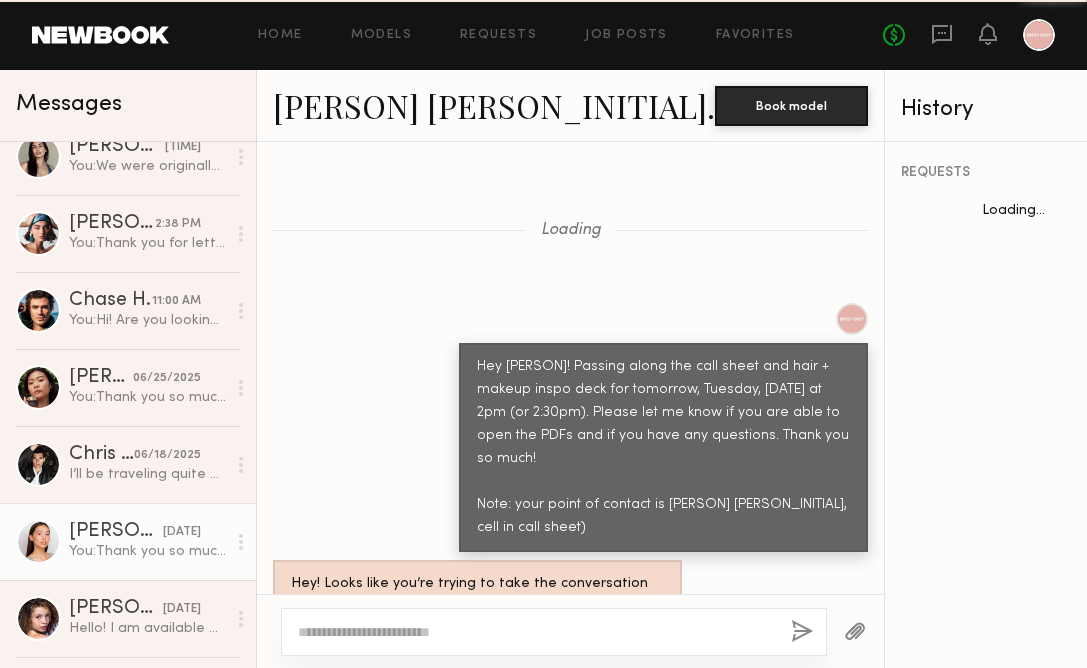 scroll, scrollTop: 2246, scrollLeft: 0, axis: vertical 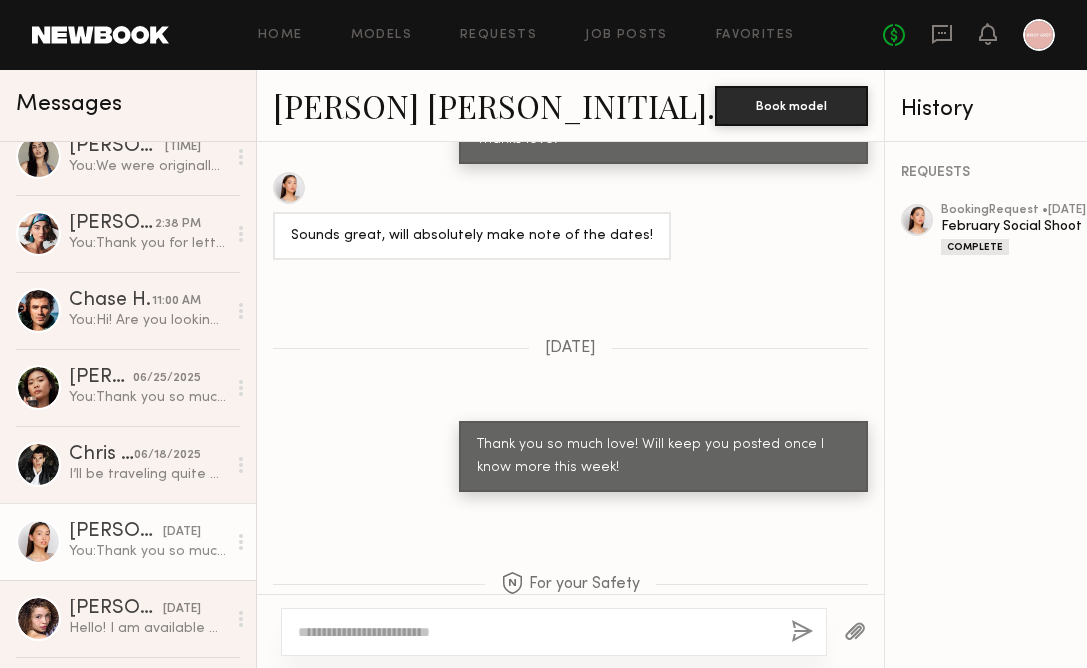 click 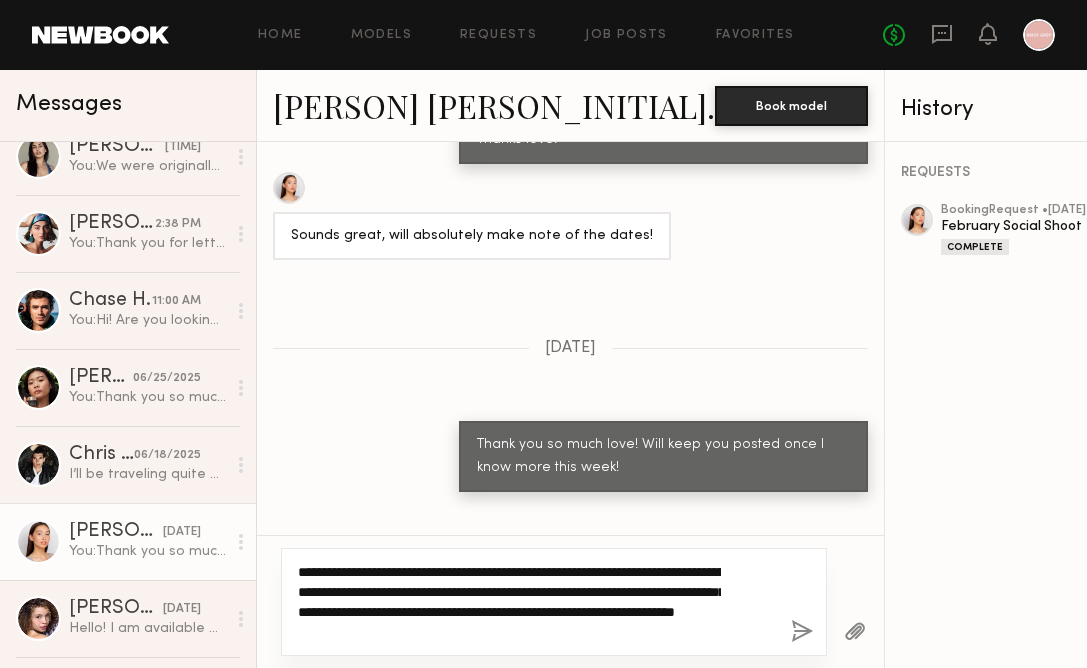 scroll, scrollTop: 2305, scrollLeft: 0, axis: vertical 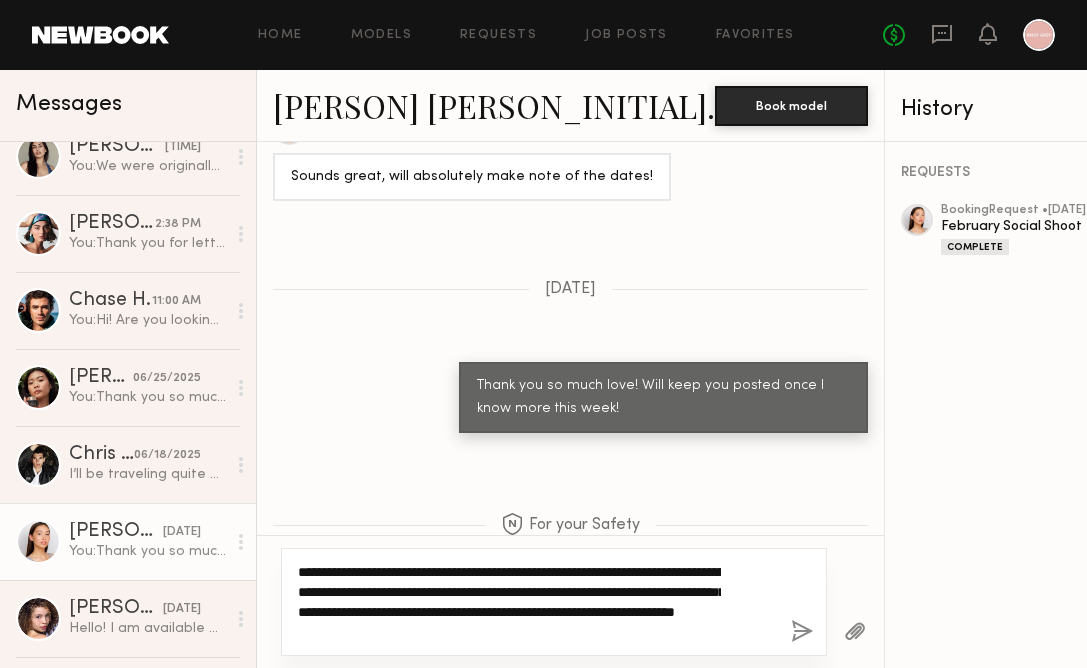 type on "**********" 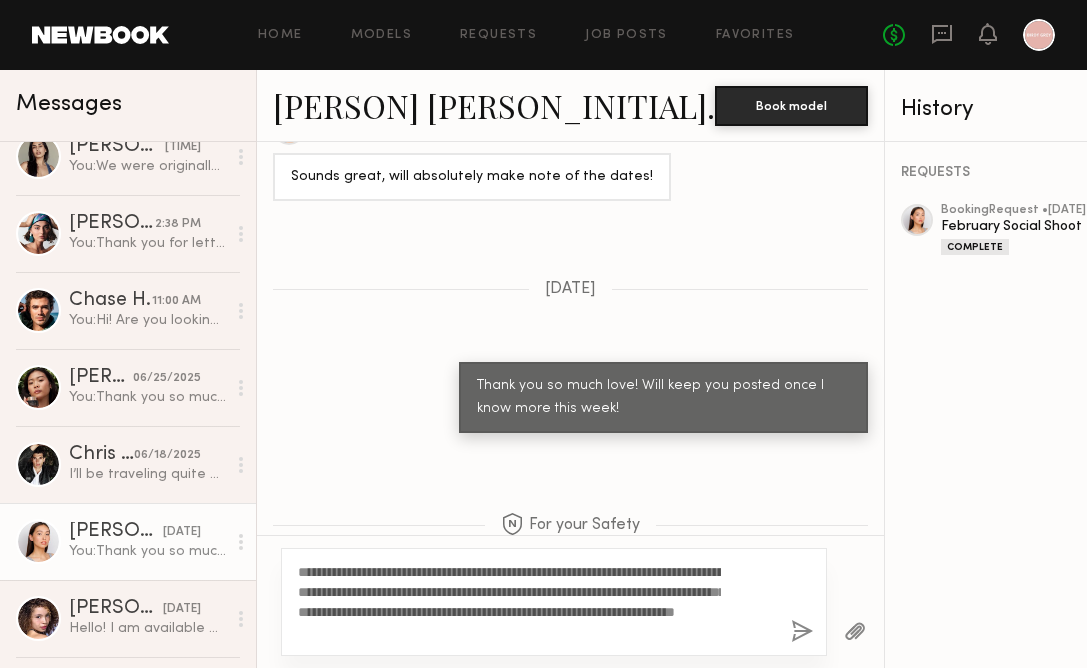 click 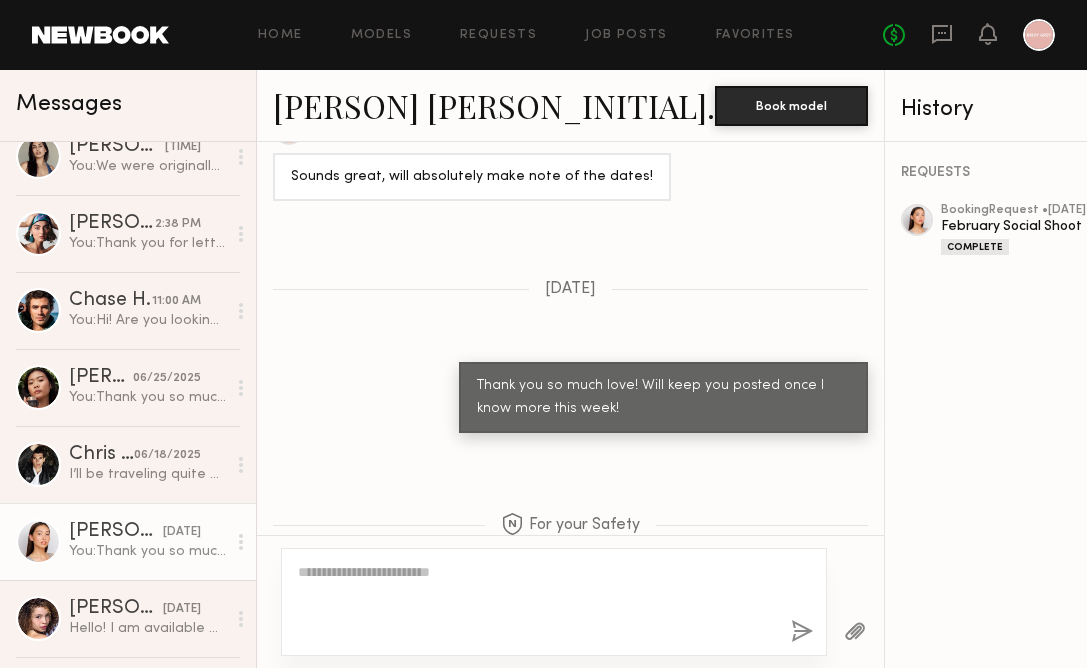 scroll, scrollTop: 2738, scrollLeft: 0, axis: vertical 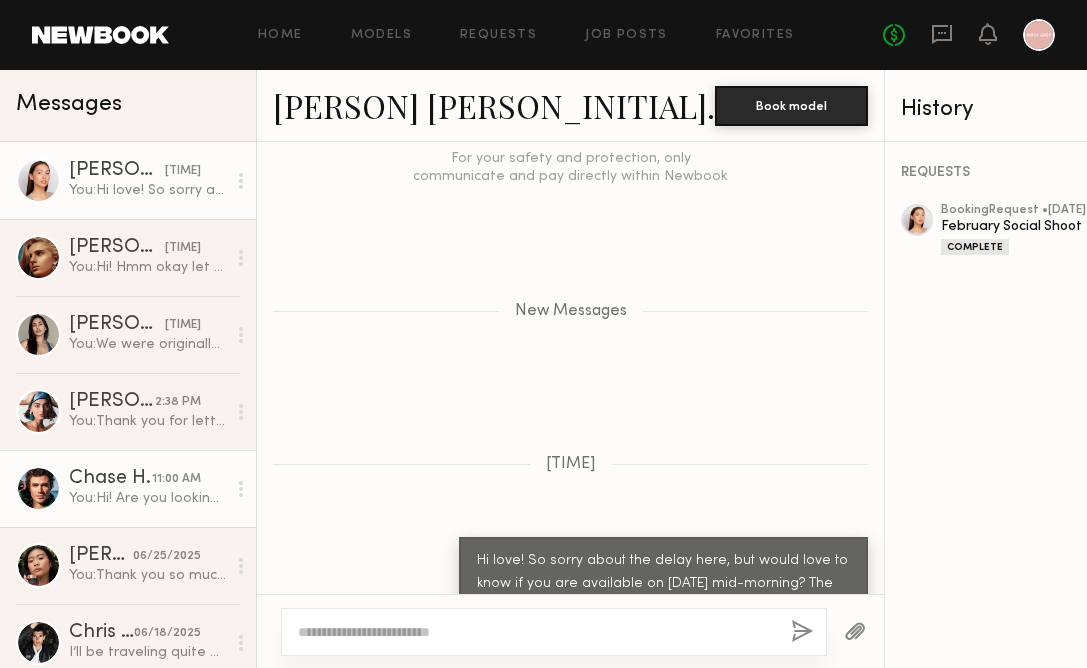 click on "You: Hi! Are you looking for gas reimbursement? Or travel/uber transportation?" 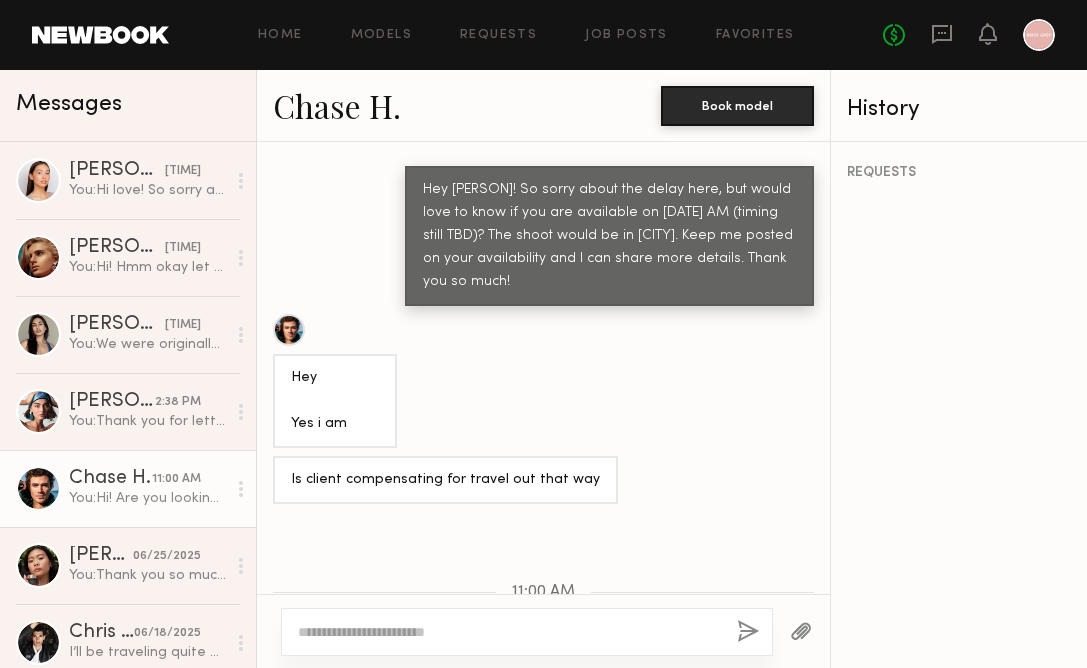 scroll, scrollTop: 1223, scrollLeft: 0, axis: vertical 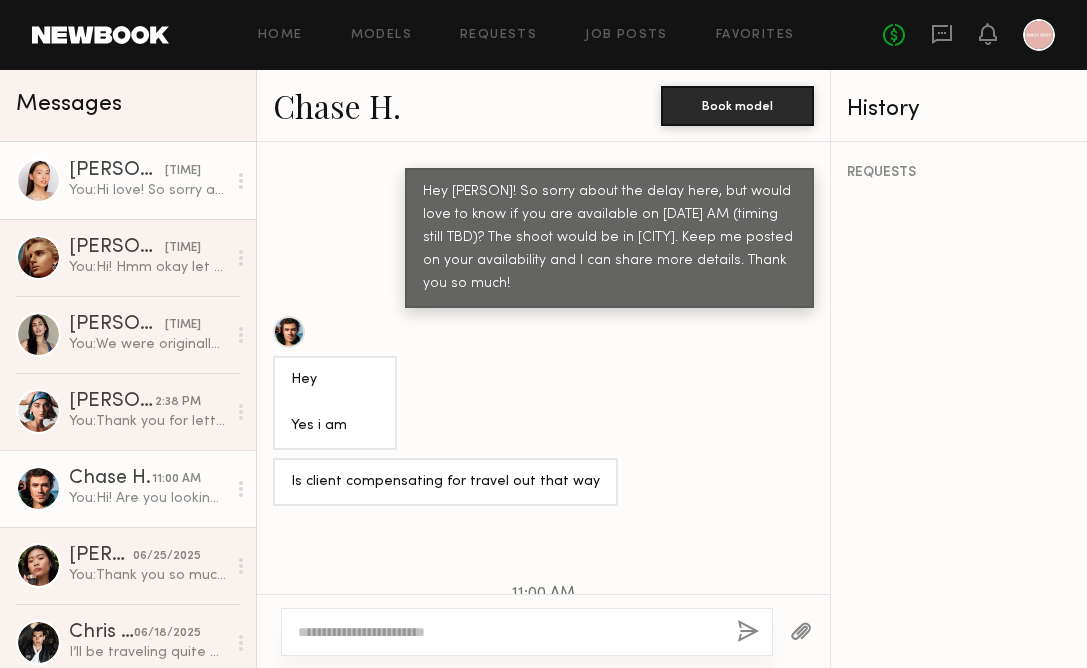 click on "[PERSON] [PERSON_INITIAL]." 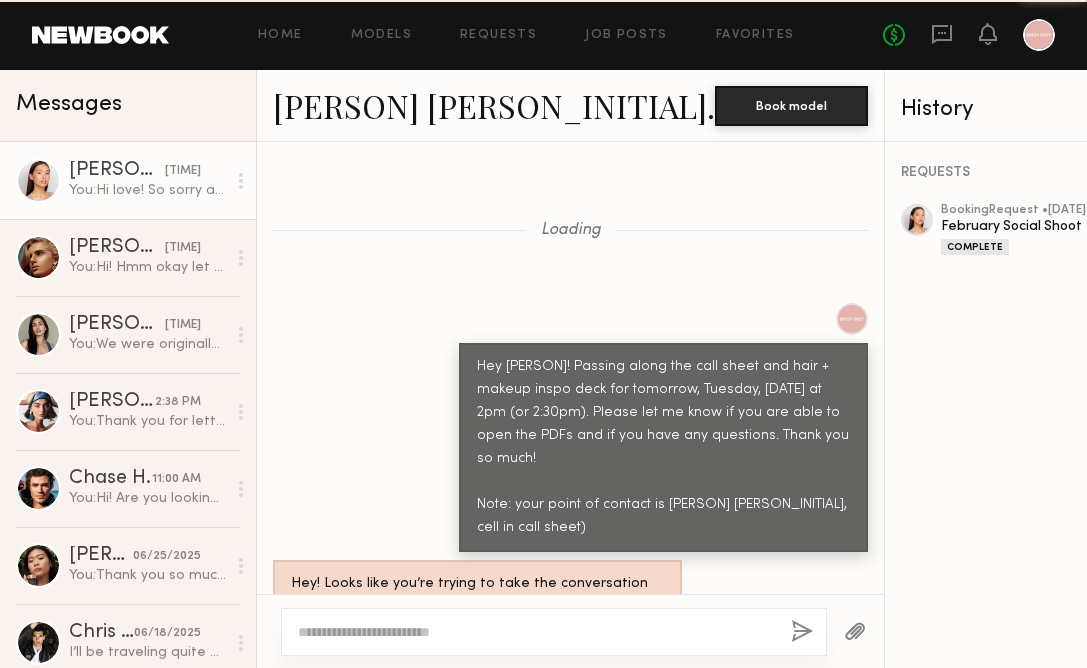 scroll, scrollTop: 2586, scrollLeft: 0, axis: vertical 